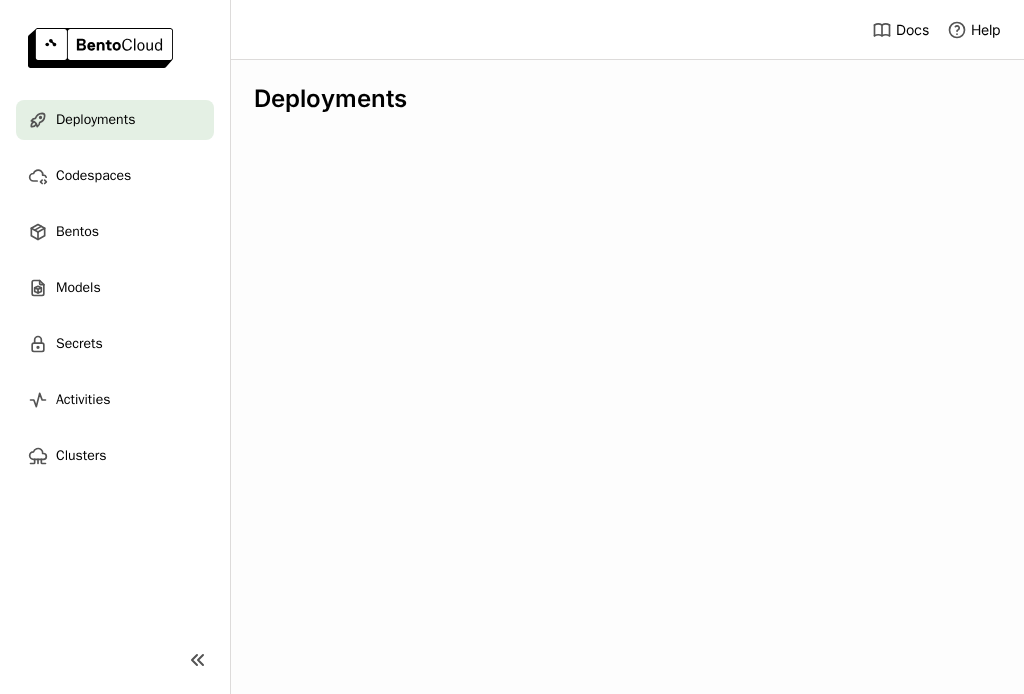 scroll, scrollTop: 0, scrollLeft: 0, axis: both 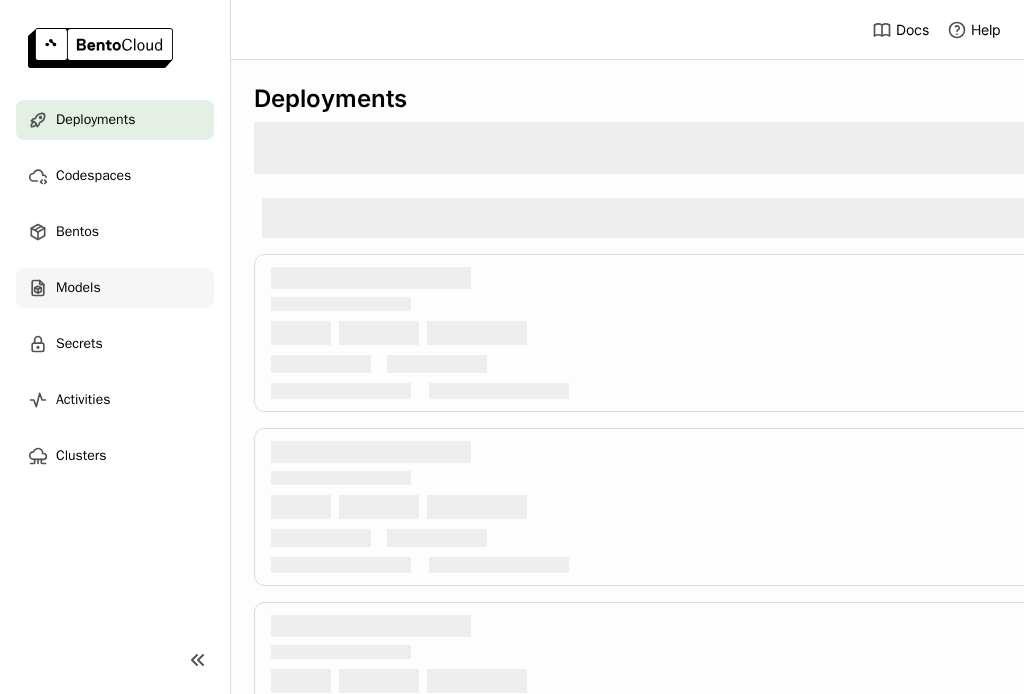click on "Models" at bounding box center [115, 288] 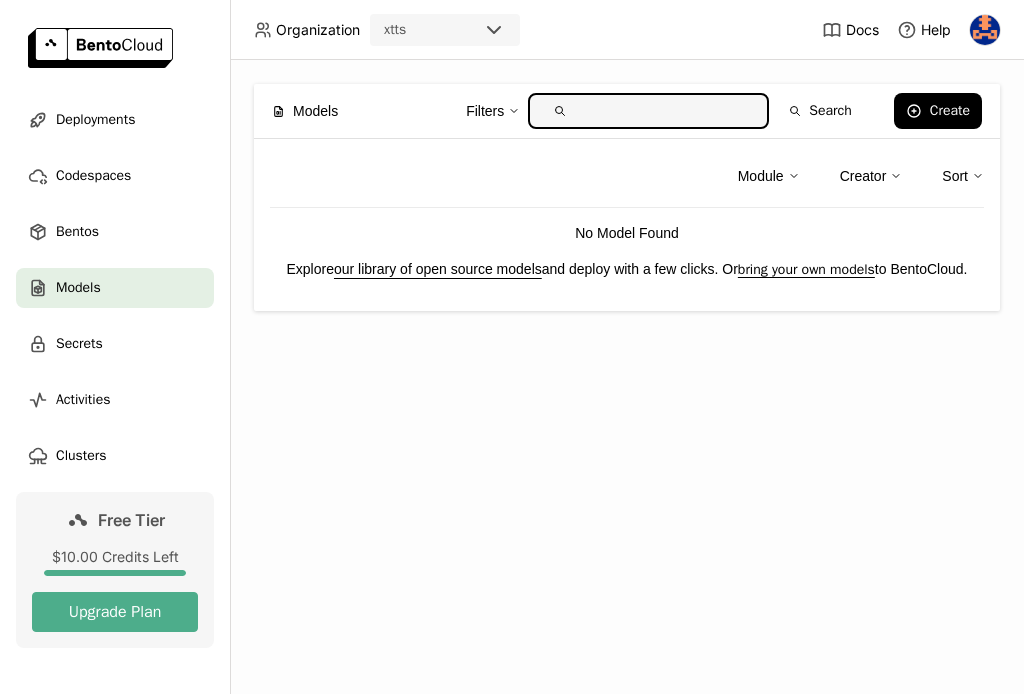 click on "Models" at bounding box center [115, 288] 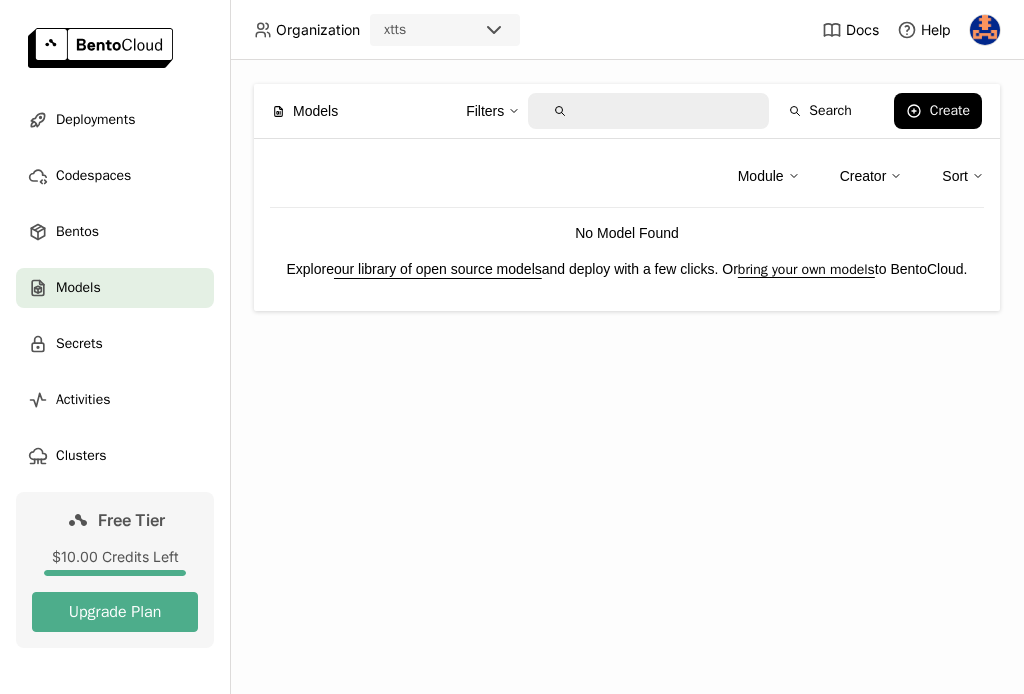 click on "Models" at bounding box center [115, 288] 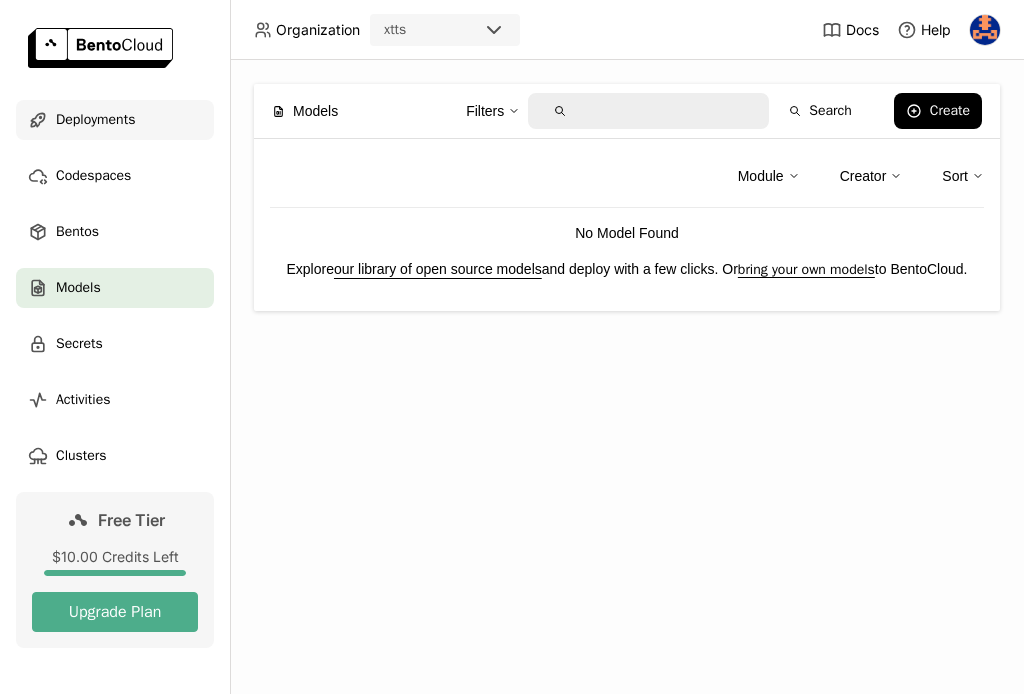 click on "Deployments" at bounding box center (95, 120) 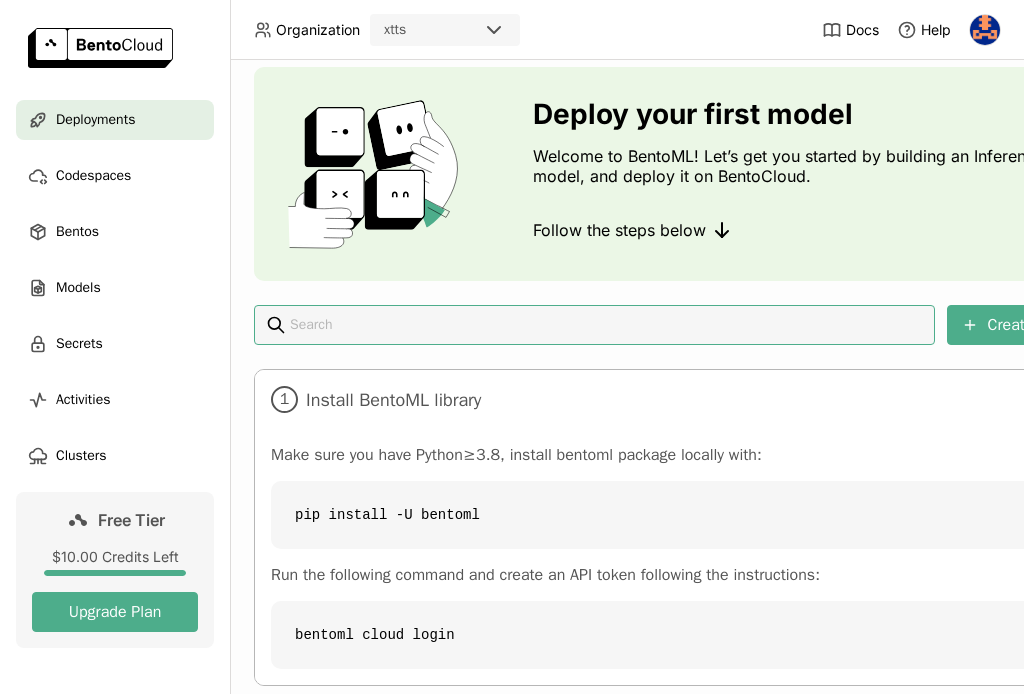 scroll, scrollTop: 268, scrollLeft: 0, axis: vertical 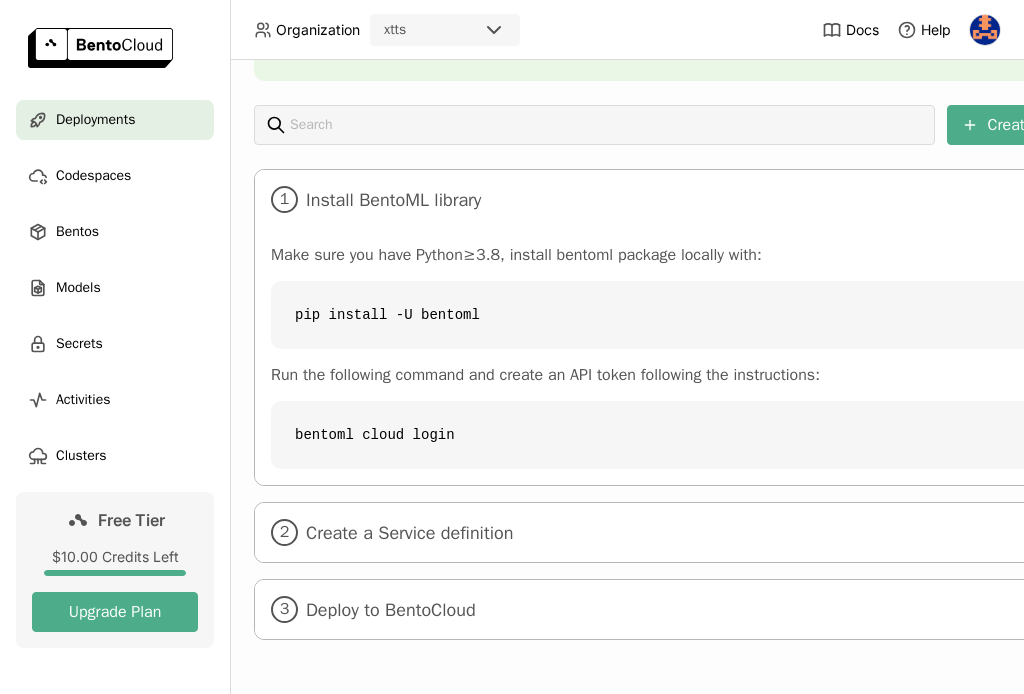 click at bounding box center (100, 48) 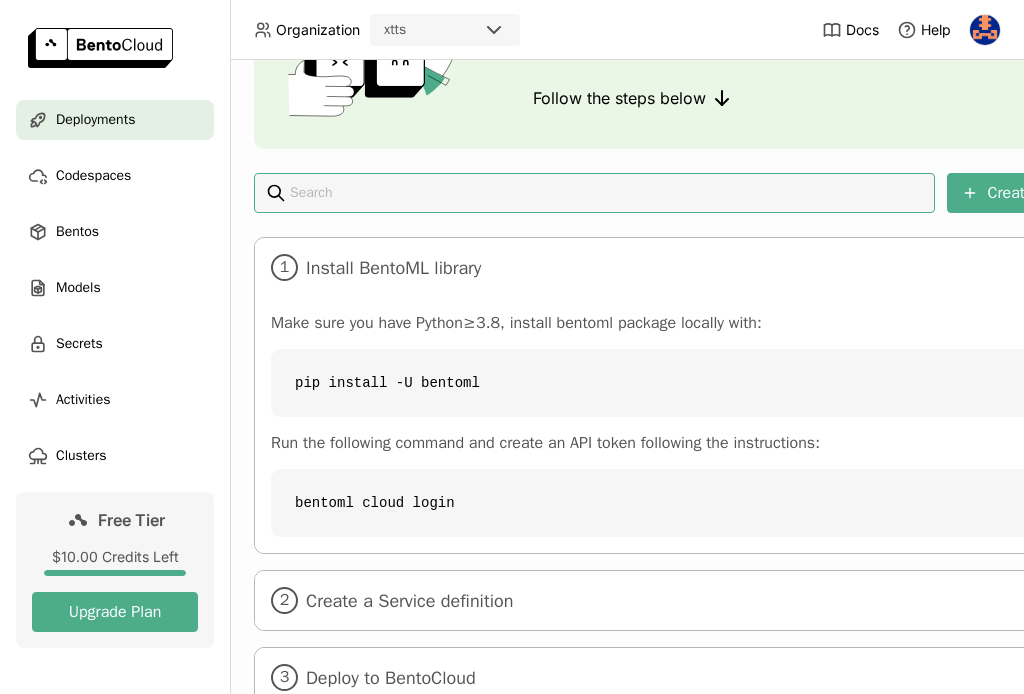 scroll, scrollTop: 200, scrollLeft: 0, axis: vertical 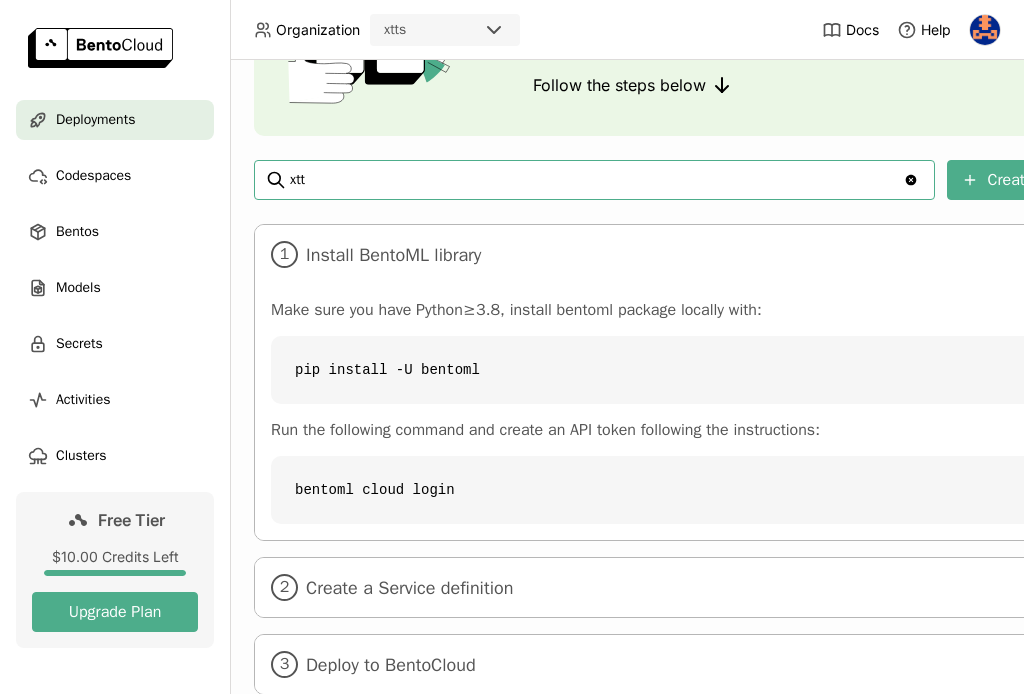 type on "xtts" 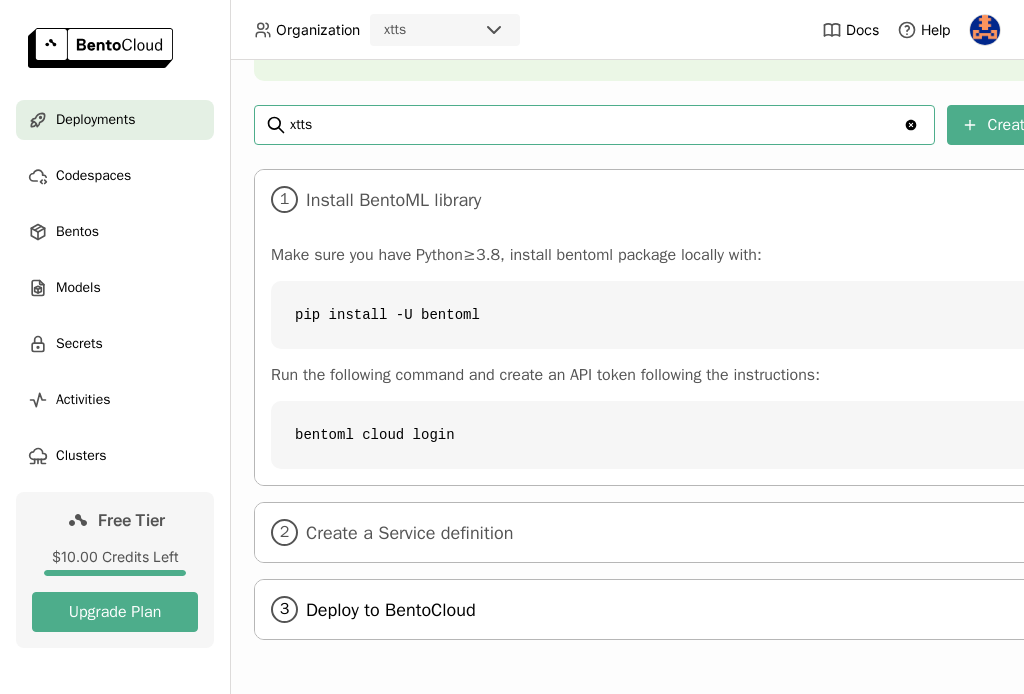 scroll, scrollTop: 268, scrollLeft: 0, axis: vertical 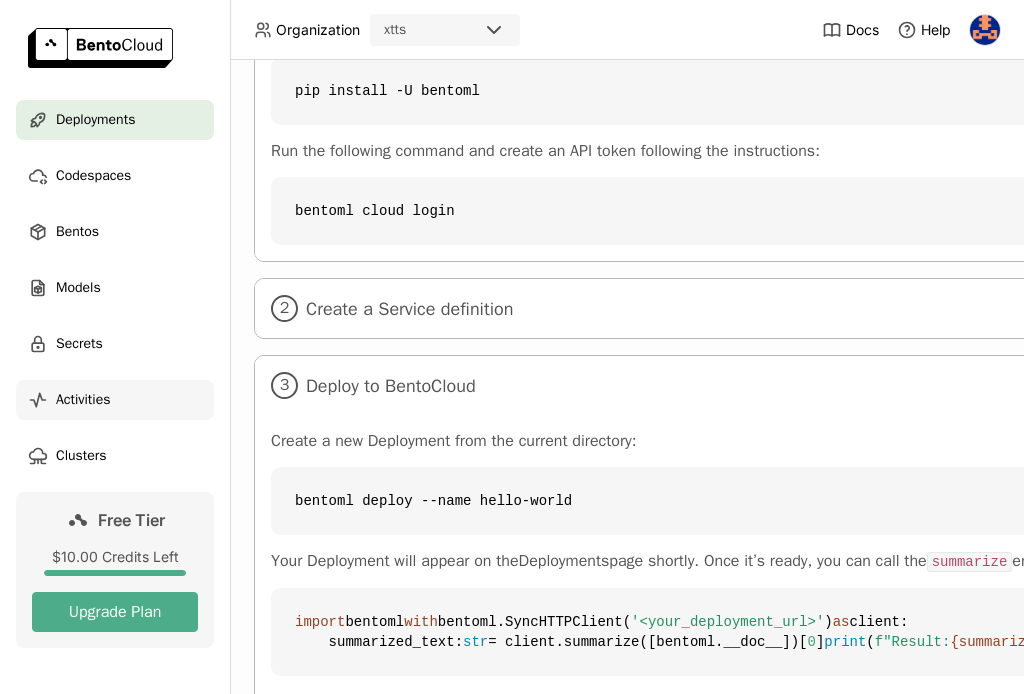 click on "Activities" at bounding box center [83, 400] 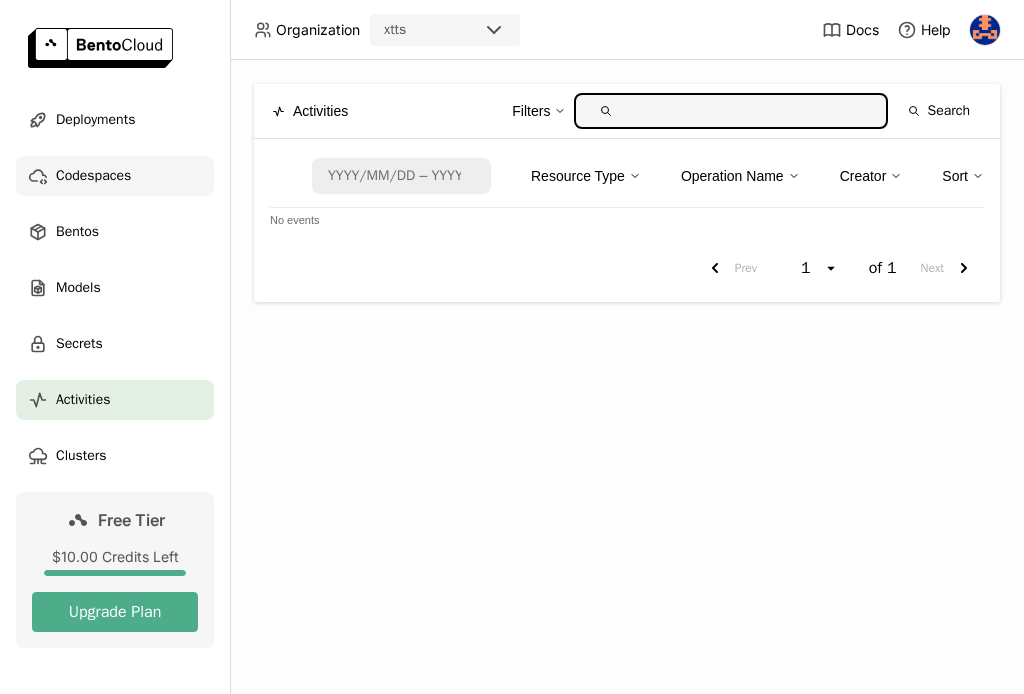 click on "Codespaces" at bounding box center (93, 176) 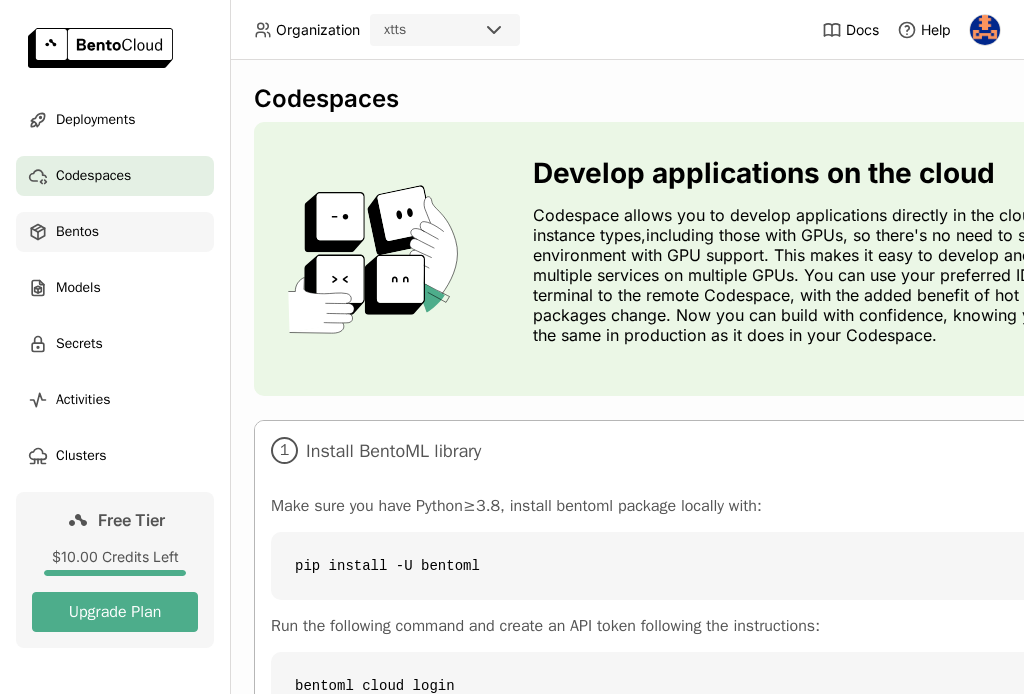 click on "Bentos" at bounding box center [77, 232] 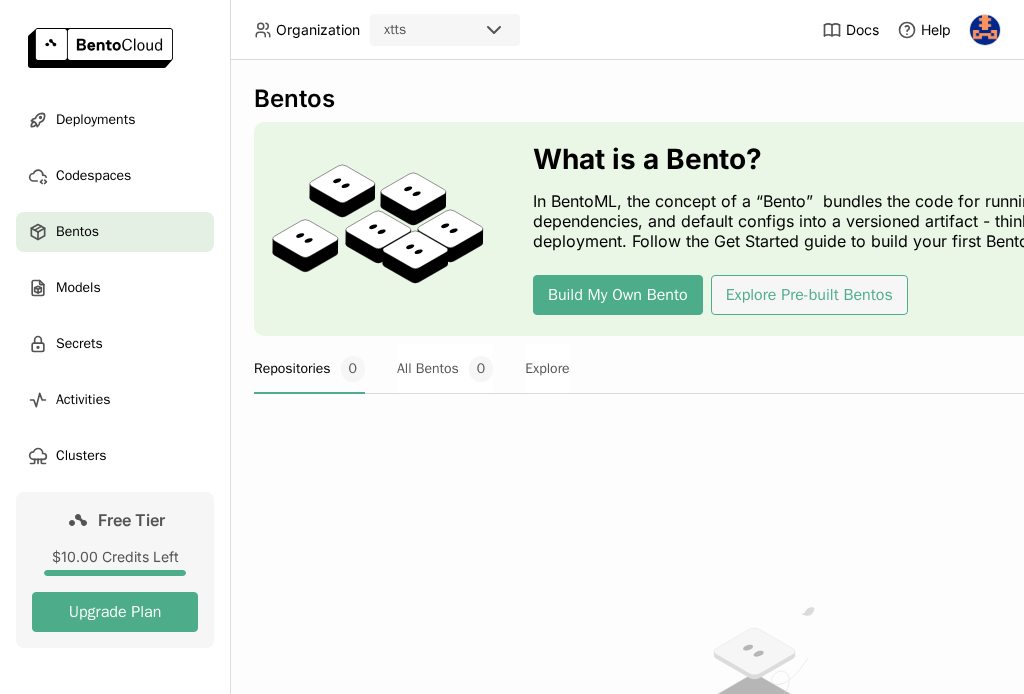 click on "Explore Pre-built Bentos" at bounding box center (809, 295) 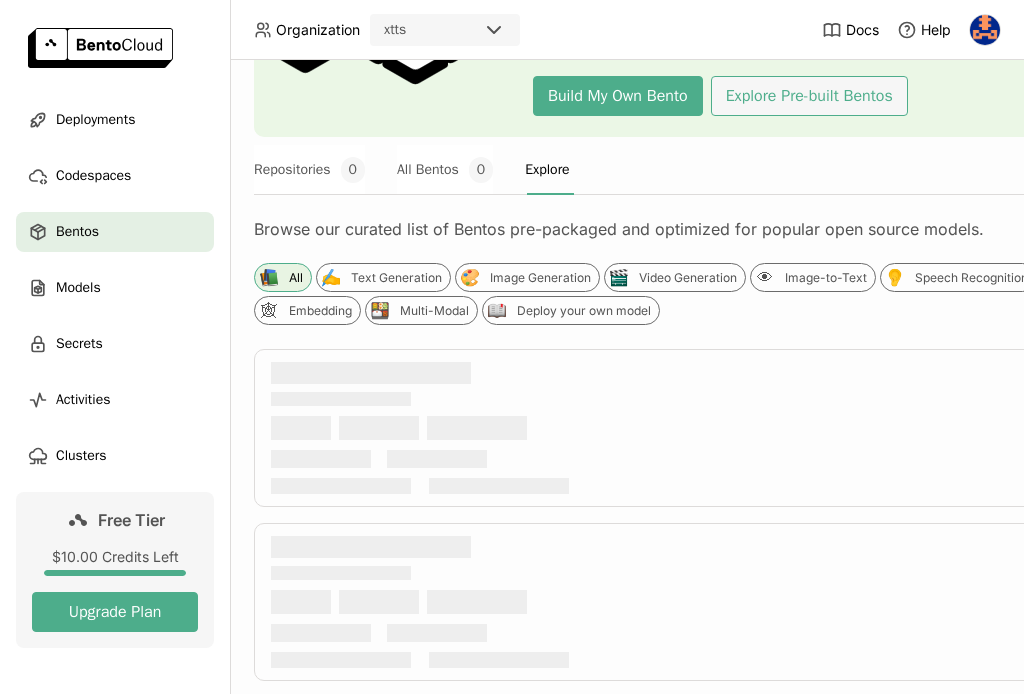 scroll, scrollTop: 200, scrollLeft: 0, axis: vertical 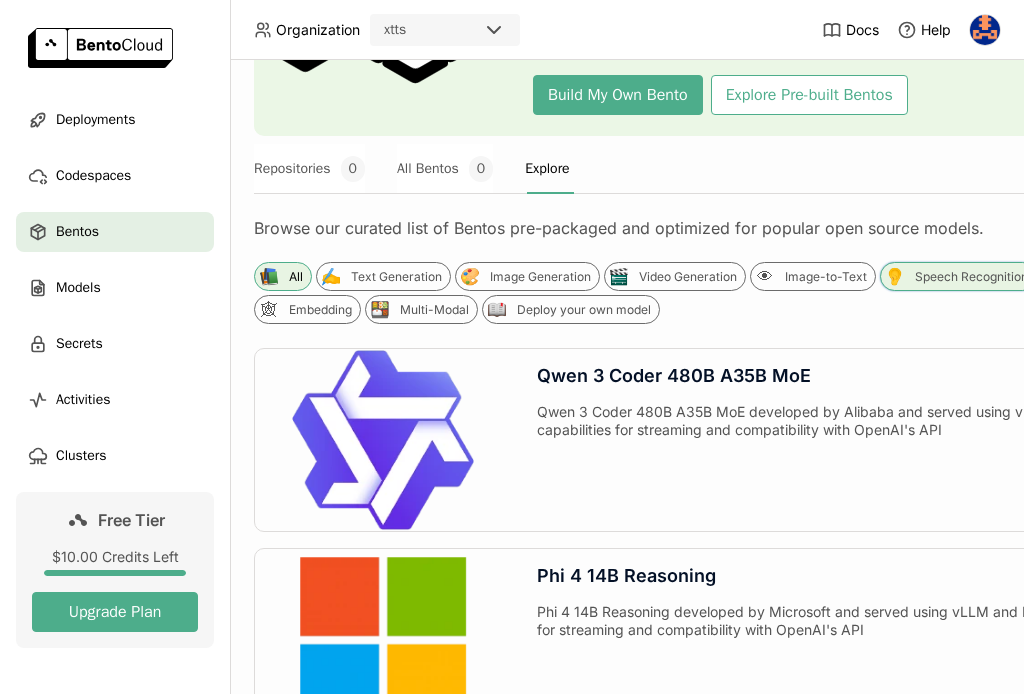 click on "Speech Recognition" at bounding box center (971, 277) 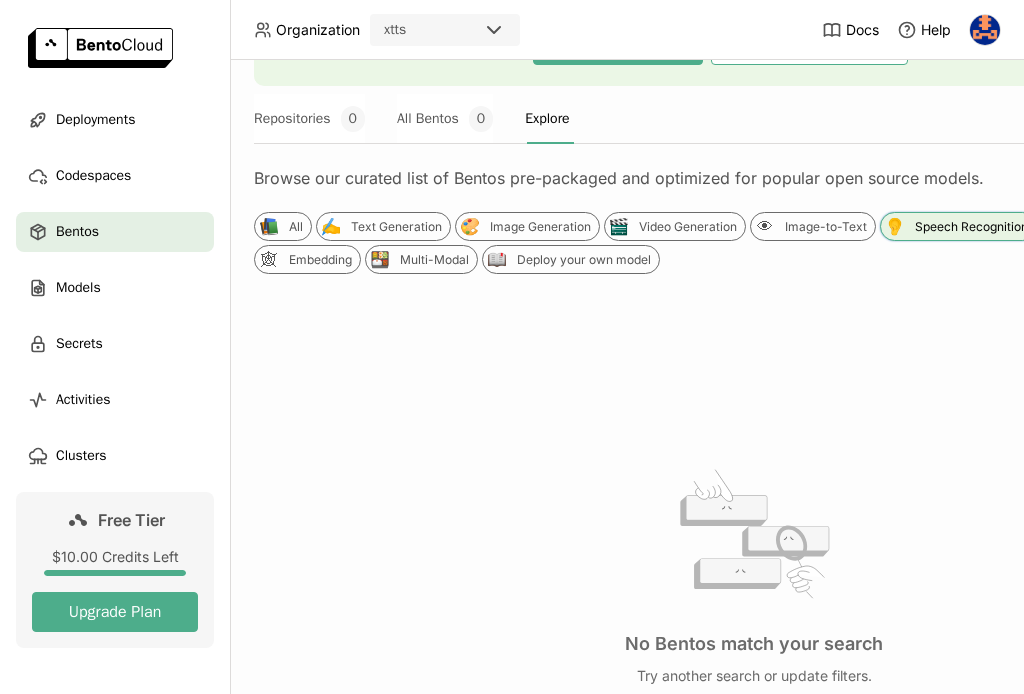 scroll, scrollTop: 319, scrollLeft: 0, axis: vertical 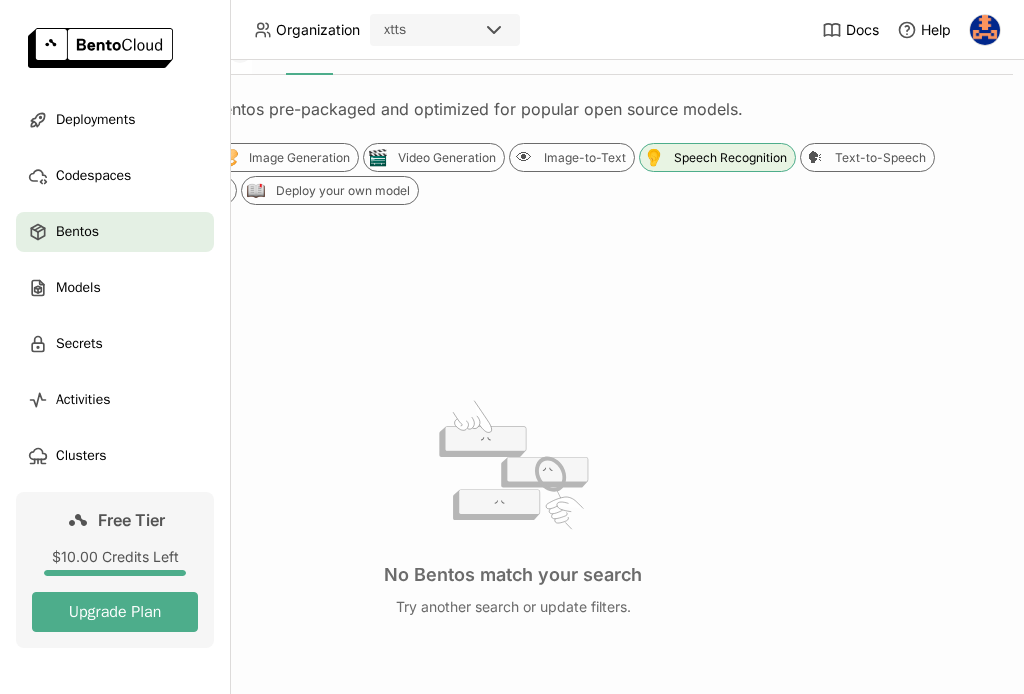 click on "Bentos What is a Bento? In BentoML, the concept of a “Bento”  bundles the code for running a model, environment dependencies, and default configs into a versioned artifact - think of it as Container for AI deployment. Follow the Get Started guide to build your first Bento. Build My Own Bento Explore Pre-built Bentos Repositories 0 All Bentos 0 Explore Browse our curated list of Bentos pre-packaged and optimized for popular open source models. 📚 All ✍️ Text Generation 🎨 Image Generation 🎬 Video Generation 👁  Image-to-Text 👂 Speech Recognition 🗣  Text-to-Speech 🕸  Embedding 🍱 Multi-Modal 📖 Deploy your own model No Bentos match your search Try another search or update filters." at bounding box center [513, 285] 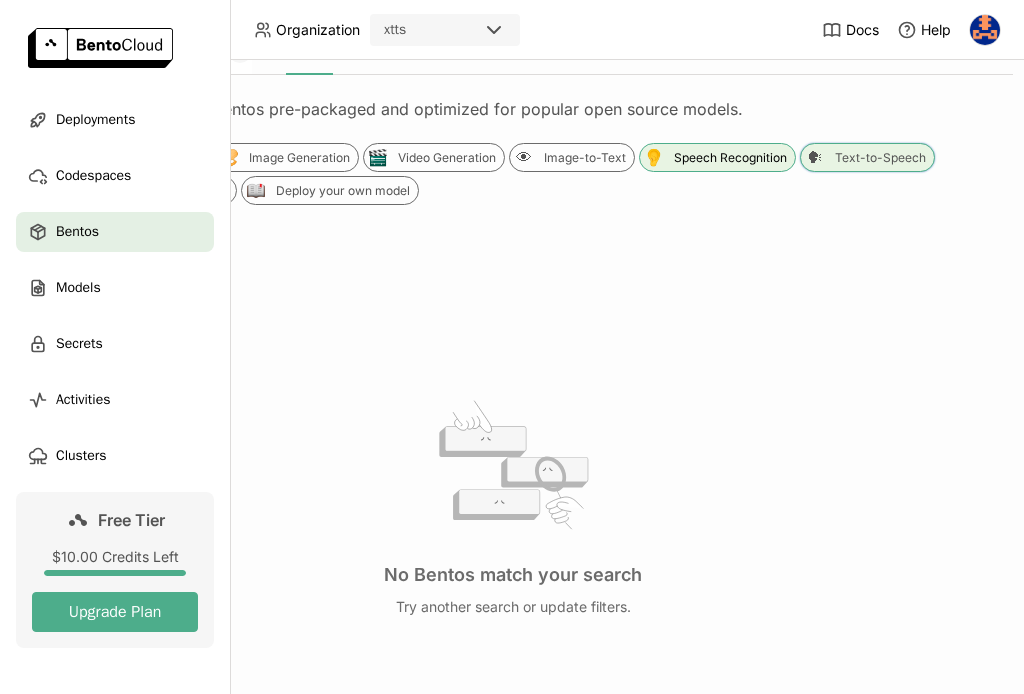 click on "Text-to-Speech" at bounding box center (880, 158) 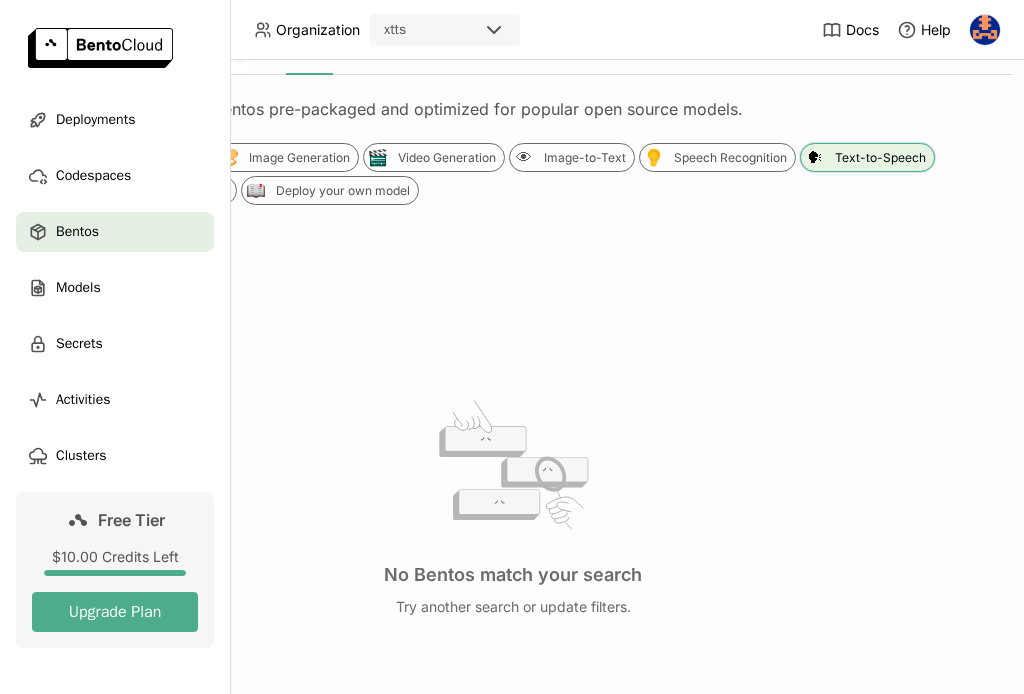 click on "Text-to-Speech" at bounding box center (880, 158) 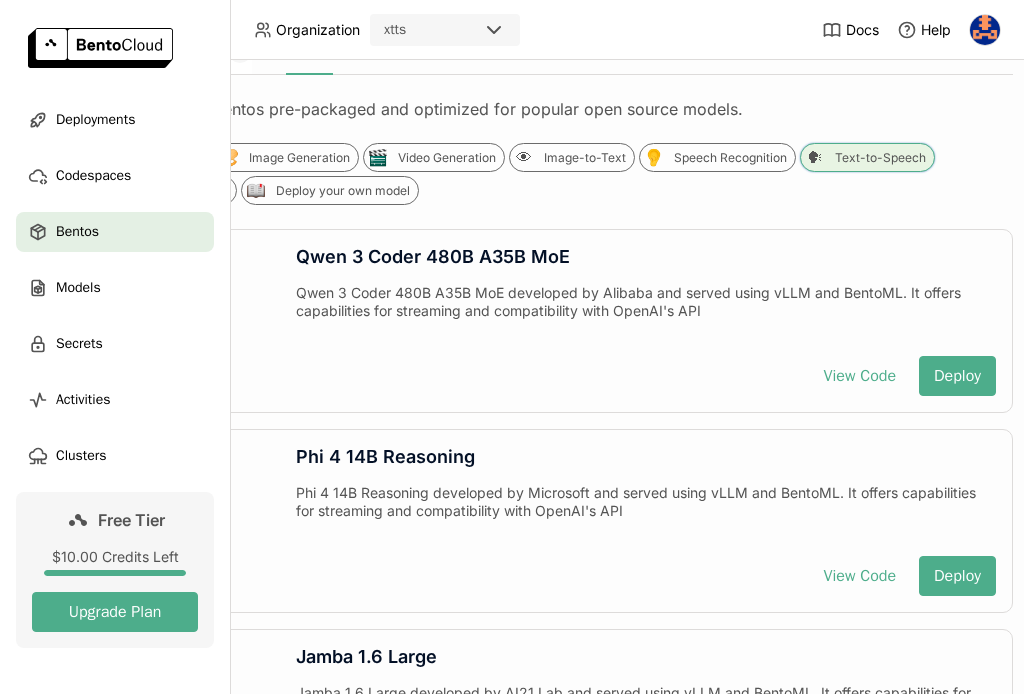 click on "Text-to-Speech" at bounding box center [880, 158] 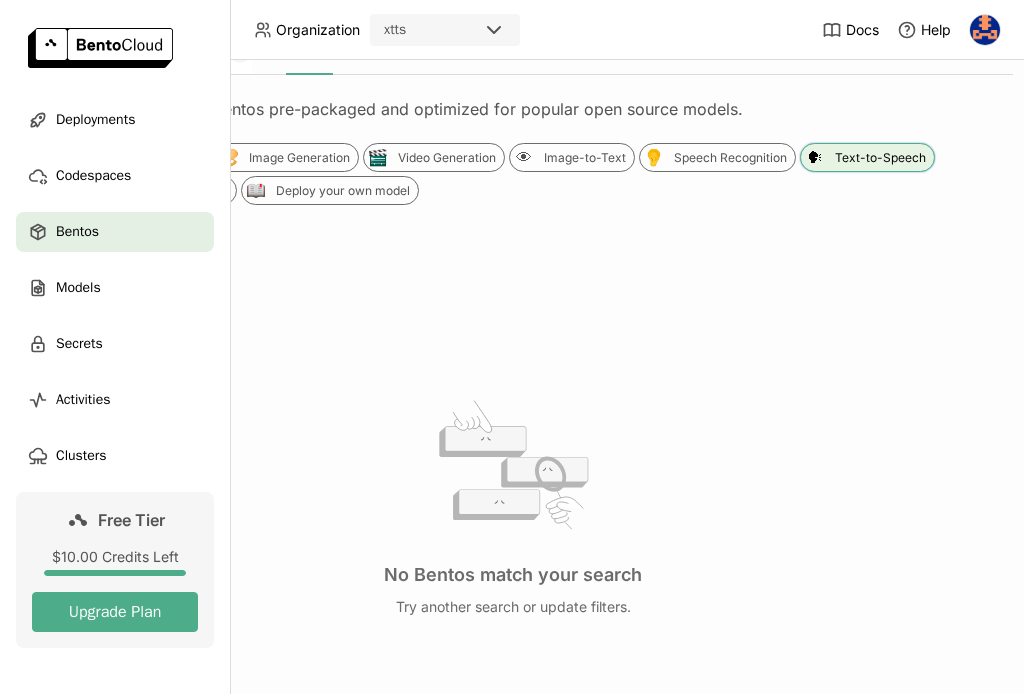 click on "Text-to-Speech" at bounding box center [880, 158] 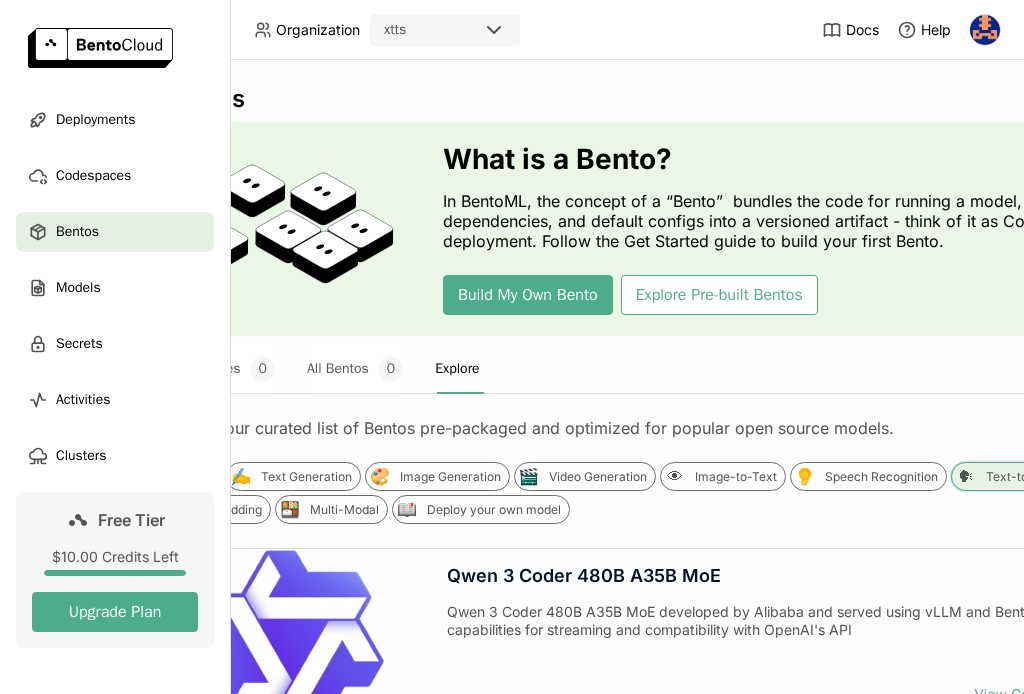 scroll, scrollTop: 0, scrollLeft: 0, axis: both 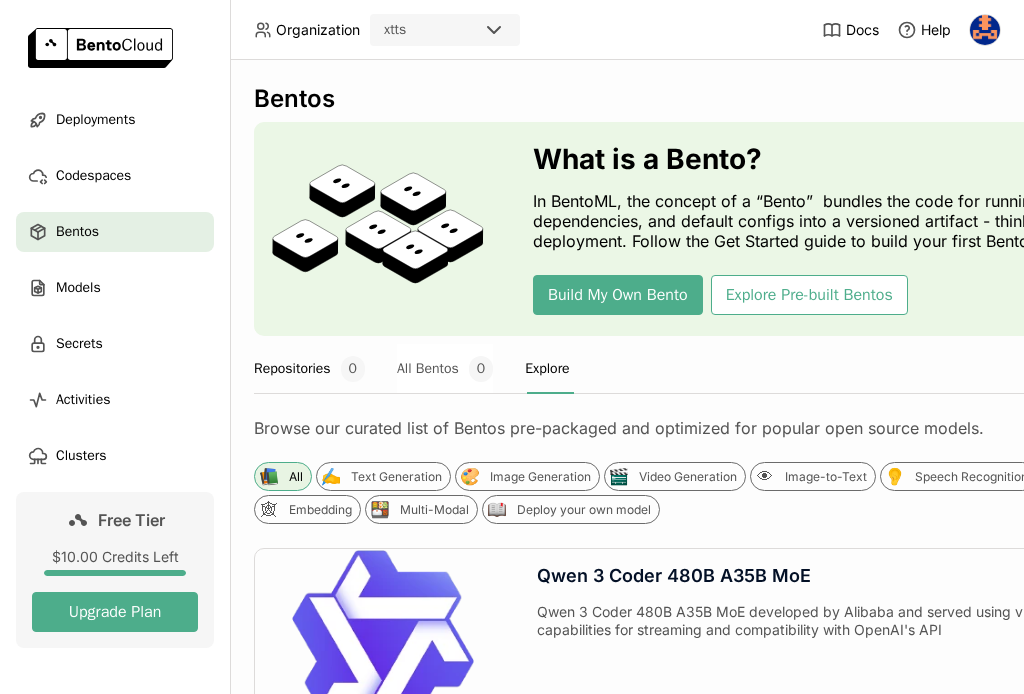 click on "Repositories 0" at bounding box center [309, 369] 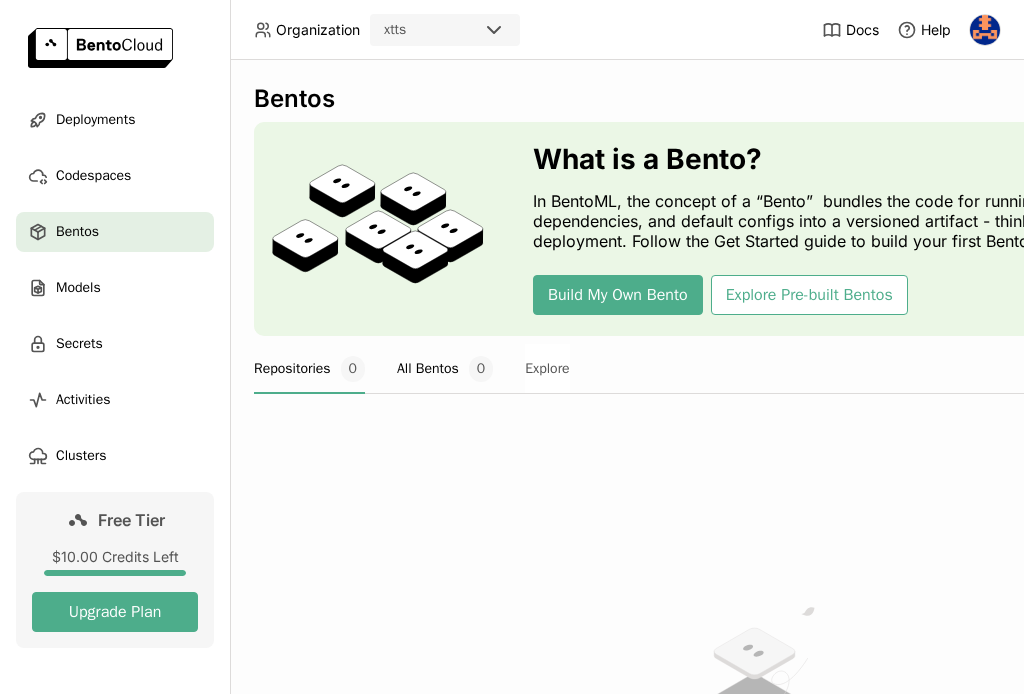 click on "All Bentos 0" at bounding box center (445, 369) 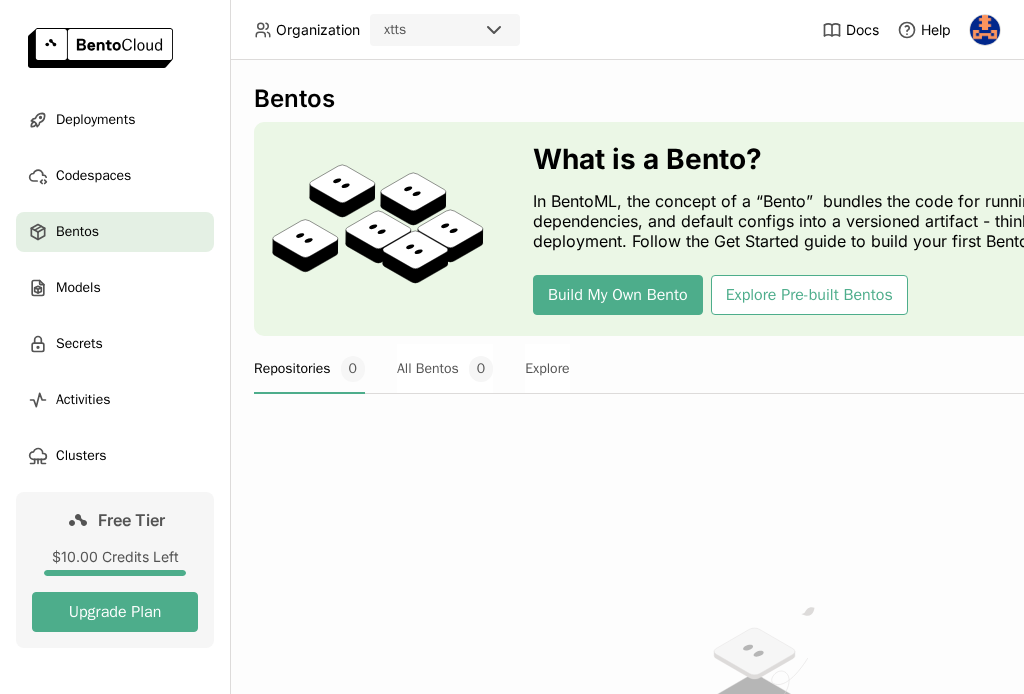 scroll, scrollTop: 0, scrollLeft: 54, axis: horizontal 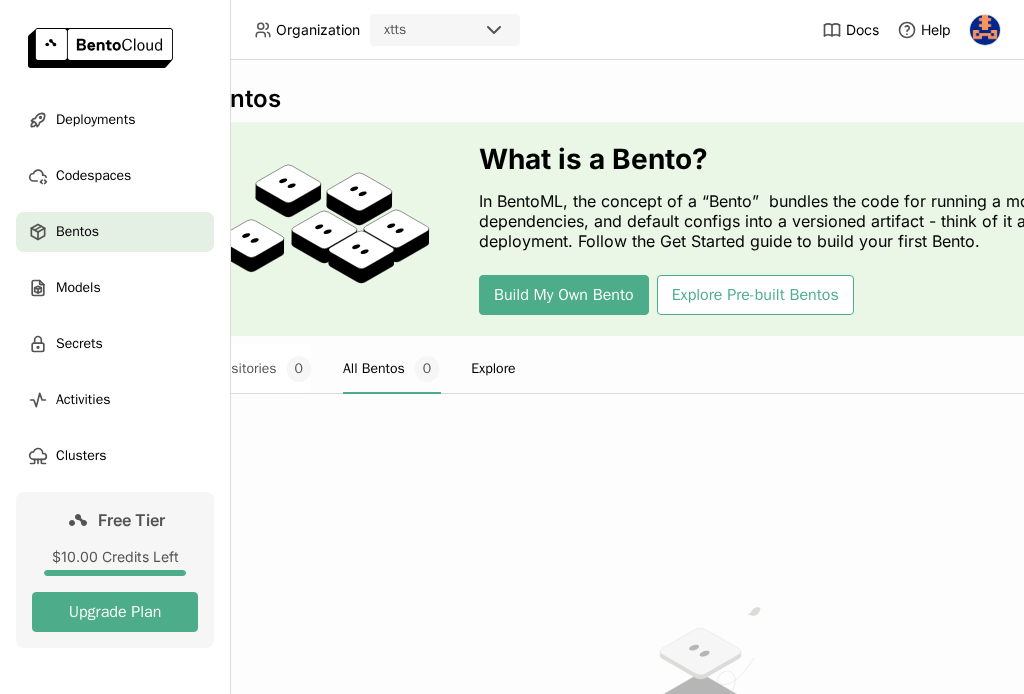 click on "Explore" at bounding box center [493, 369] 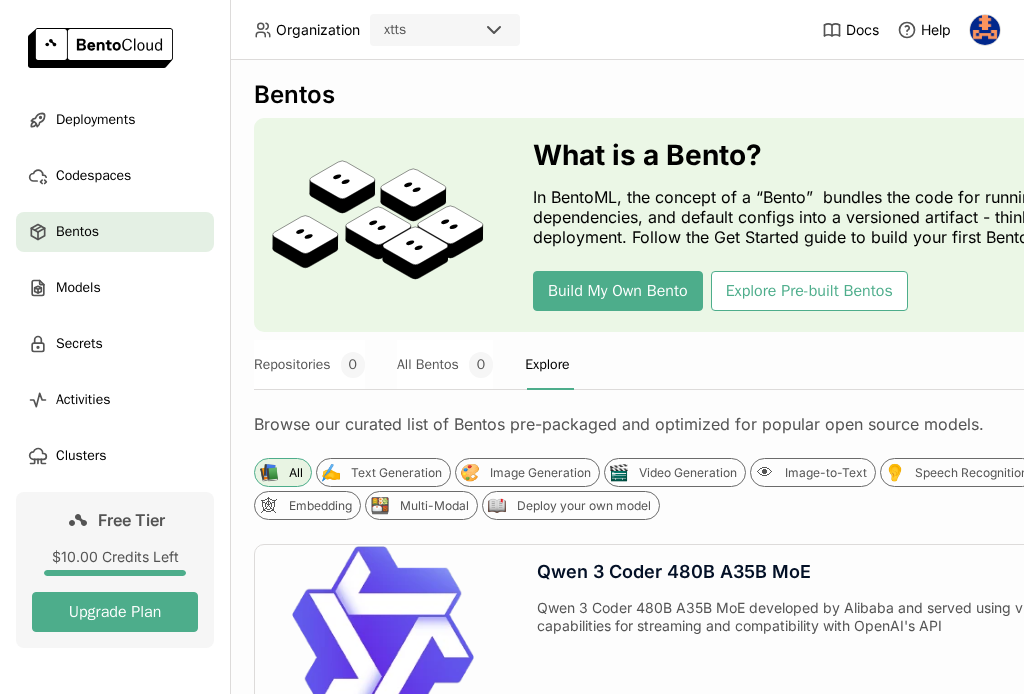 scroll, scrollTop: 0, scrollLeft: 0, axis: both 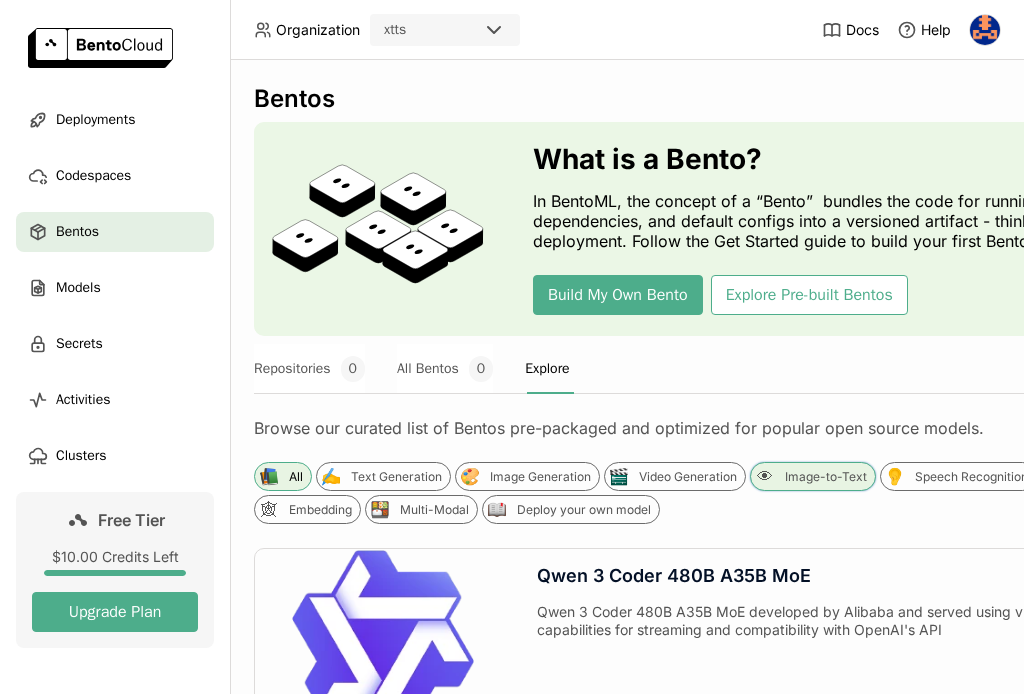 click on "Image-to-Text" at bounding box center (826, 477) 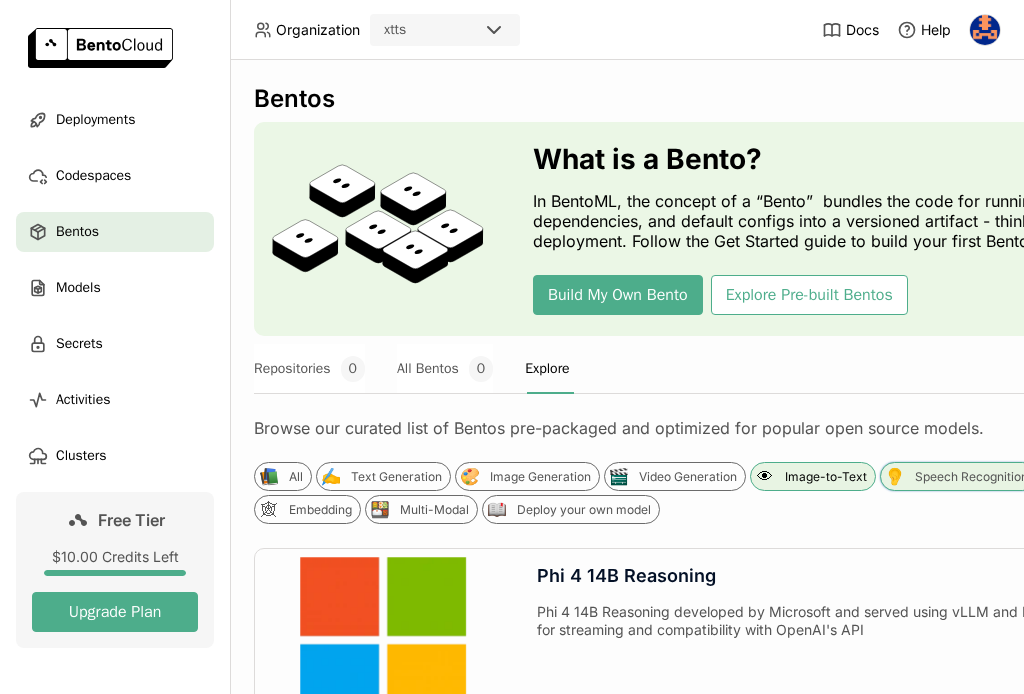 click on "Speech Recognition" at bounding box center (971, 477) 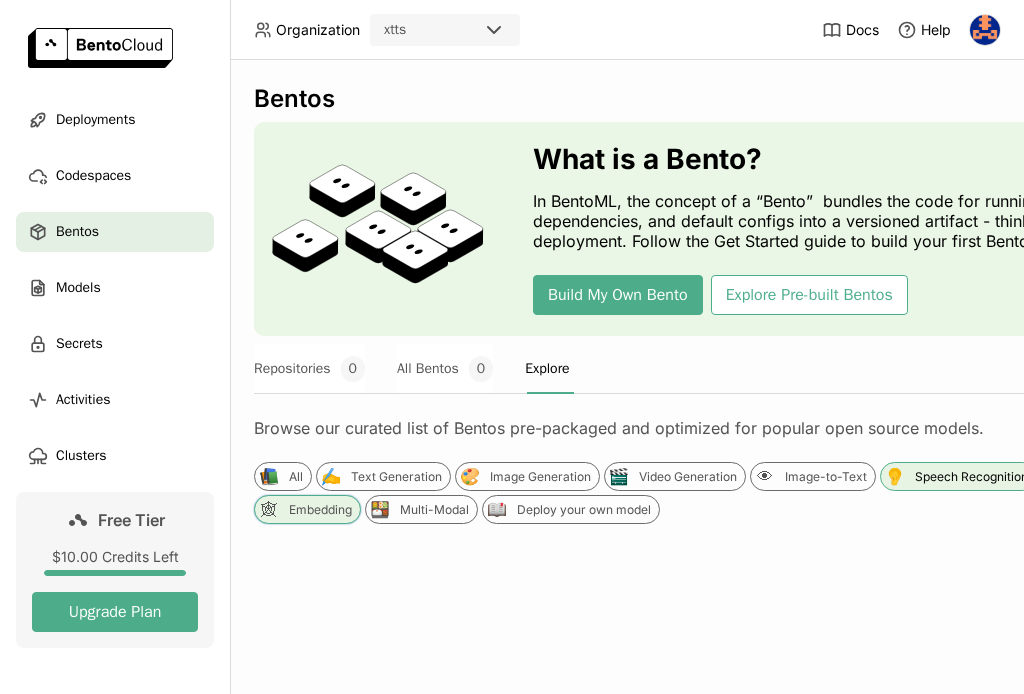 click on "🕸" at bounding box center (268, 509) 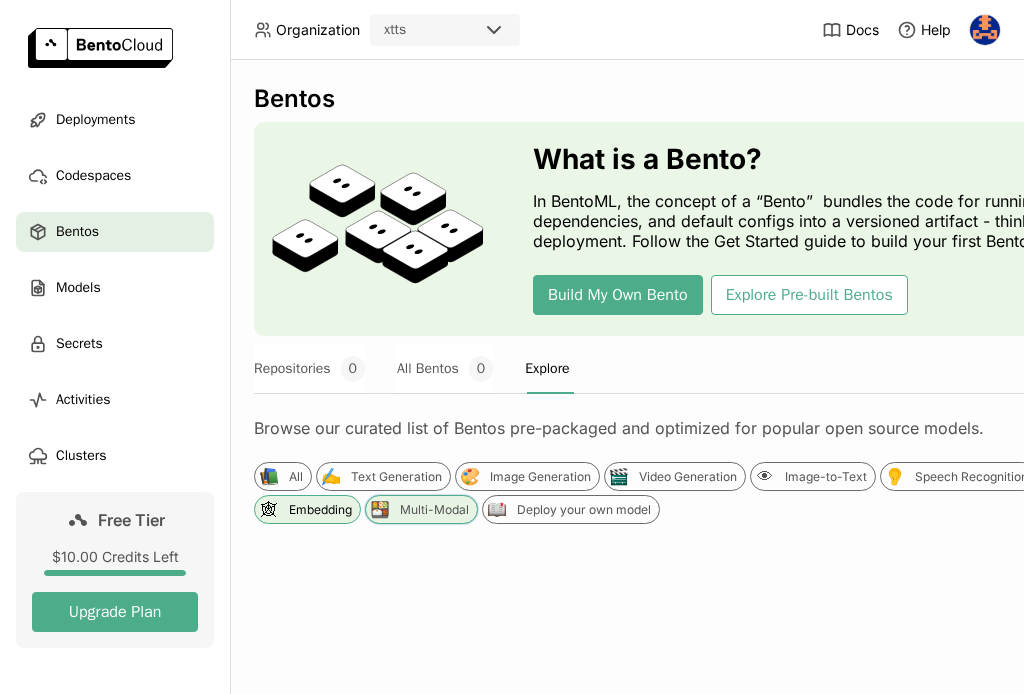 click on "Multi-Modal" at bounding box center [434, 510] 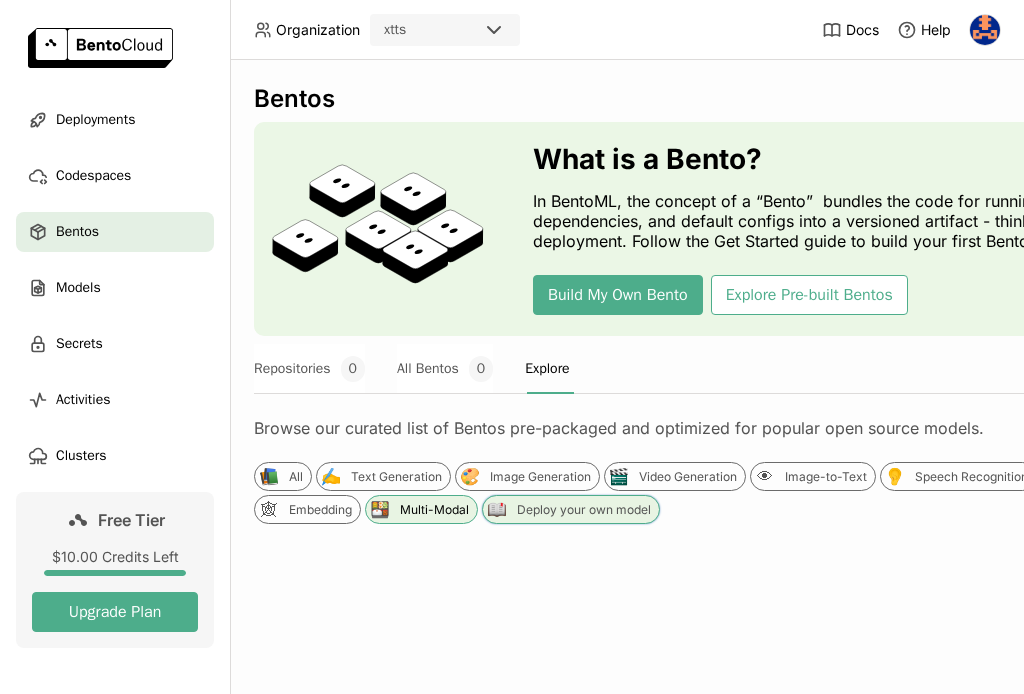 click on "Deploy your own model" at bounding box center (584, 510) 